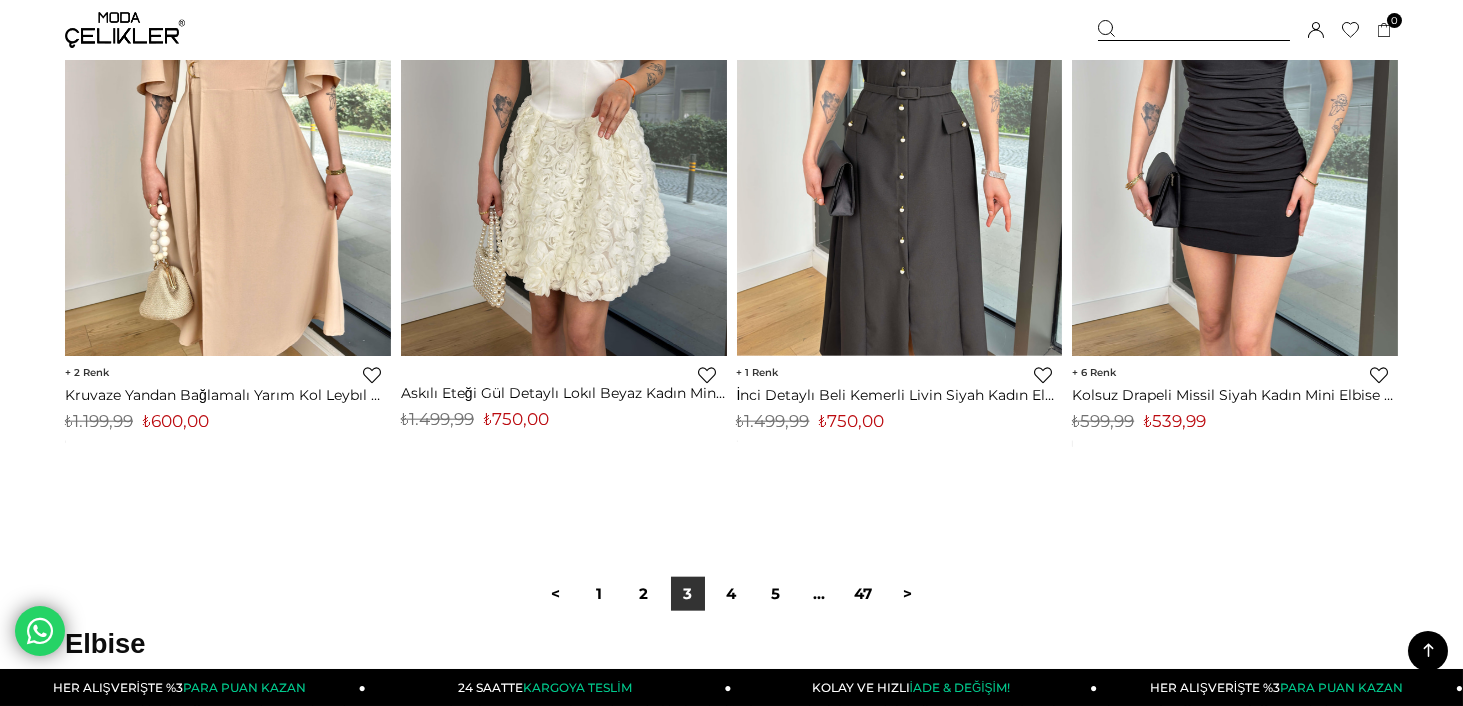 scroll, scrollTop: 11800, scrollLeft: 0, axis: vertical 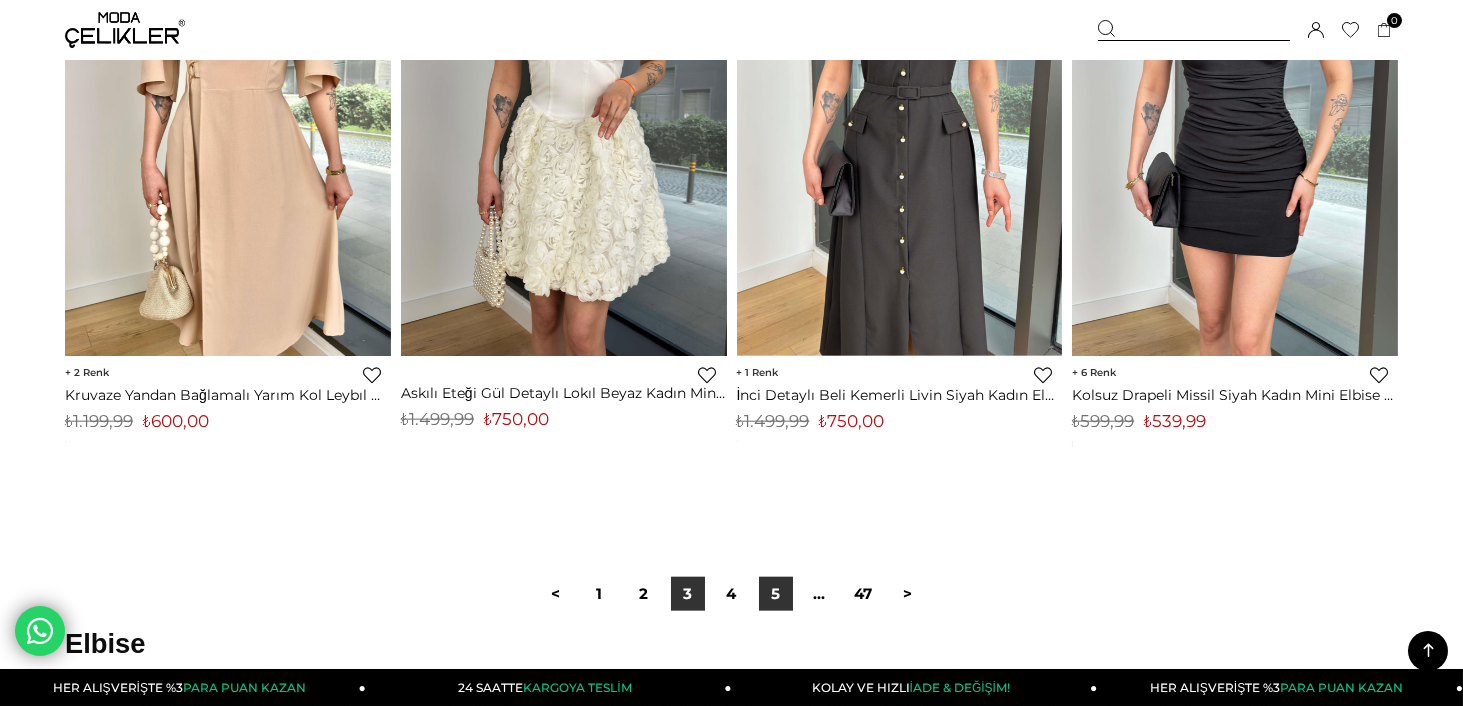 click on "5" at bounding box center [776, 594] 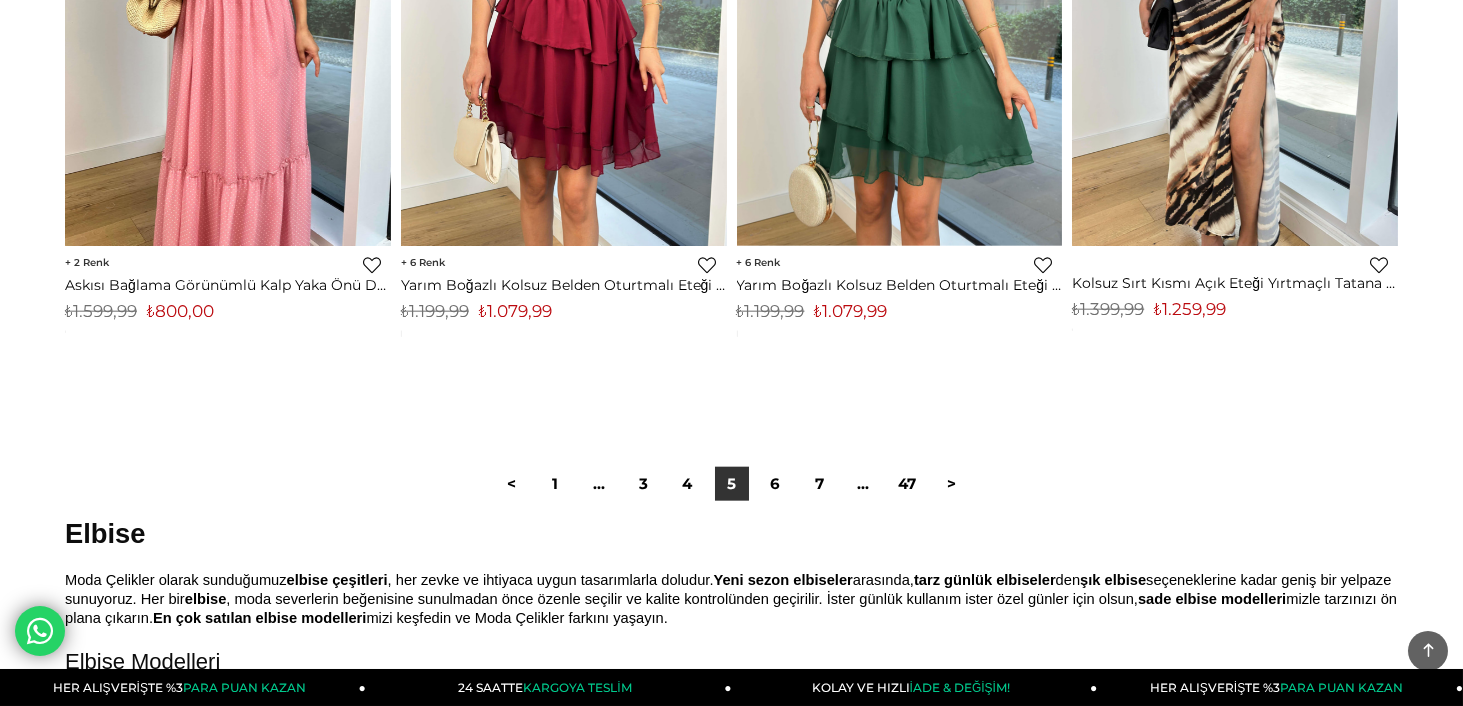 scroll, scrollTop: 0, scrollLeft: 0, axis: both 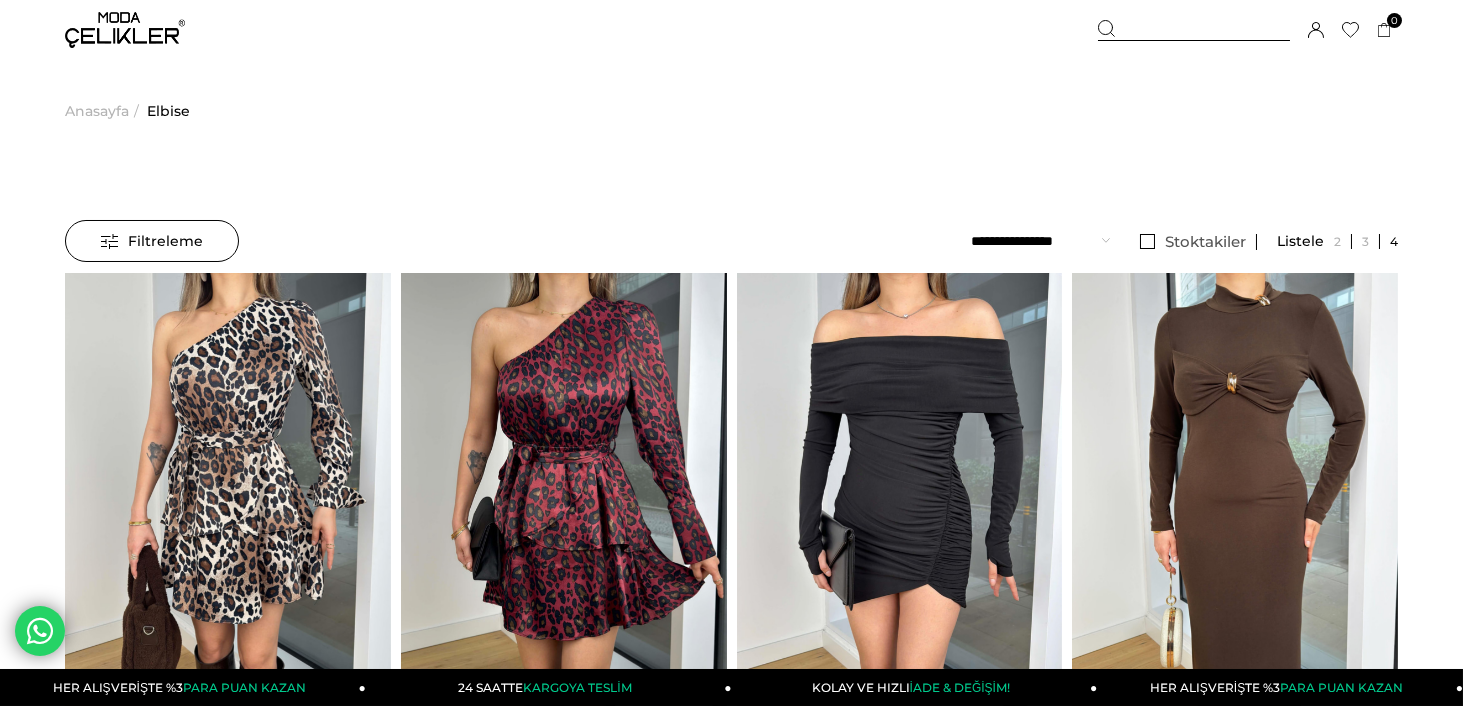 click on "Menü
Üye Girişi
Üye Ol
Hesabım
Çıkış Yap
Sepetim
Favorilerim
Yardım
Sepetim
0
Ürün
Sepetinizde ürün bulunmamaktadır.
Genel Toplam :
Sepetim
SİPARİŞİ TAMAMLA
Üye Girişi
Üye Ol
Google İle Bağlan
Anasayfa
İletişim
***" at bounding box center (731, 30) 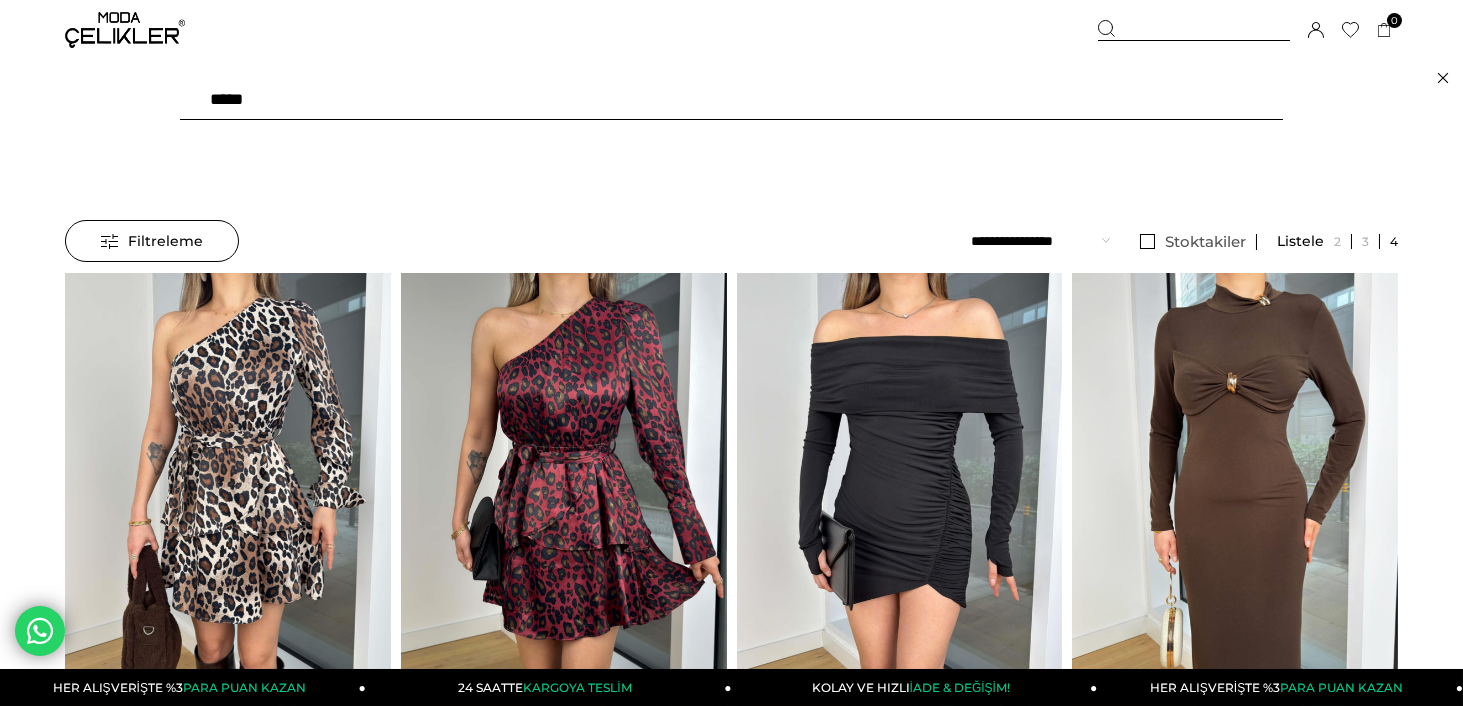 click 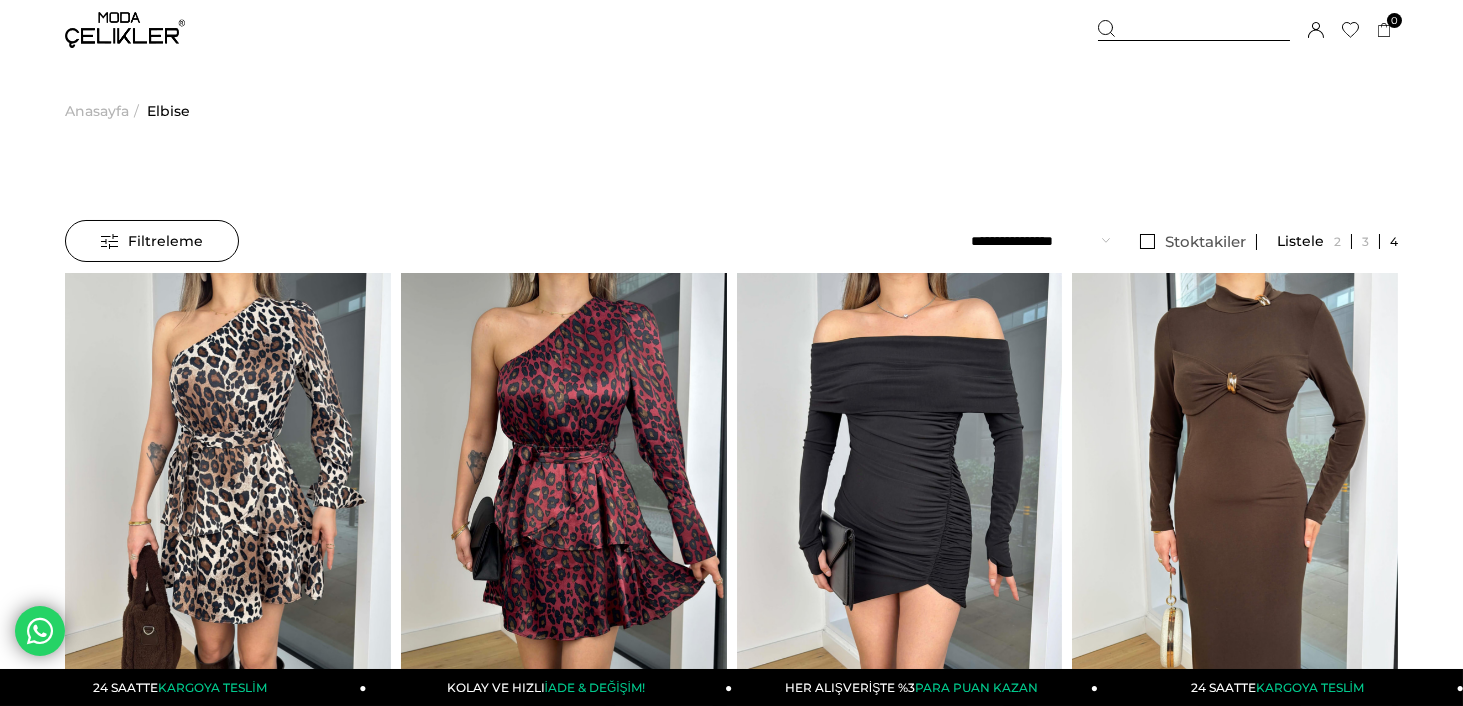 click on "Menü
Üye Girişi
Üye Ol
Hesabım
Çıkış Yap
Sepetim
Favorilerim
Yardım
Sepetim
0
Ürün
Sepetinizde ürün bulunmamaktadır.
Genel Toplam :
Sepetim
SİPARİŞİ TAMAMLA
Üye Girişi
Üye Ol
Google İle Bağlan
Anasayfa
İletişim
***" at bounding box center [731, 30] 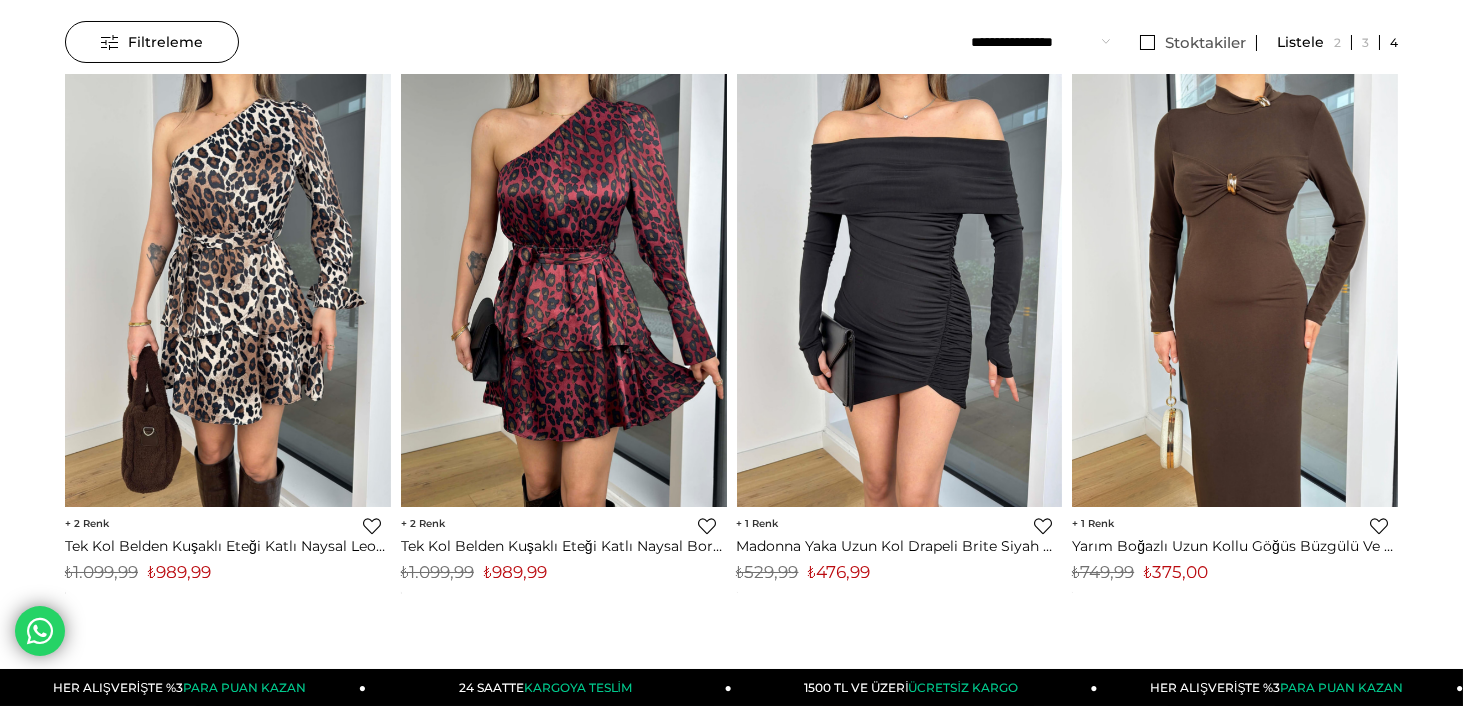 scroll, scrollTop: 0, scrollLeft: 0, axis: both 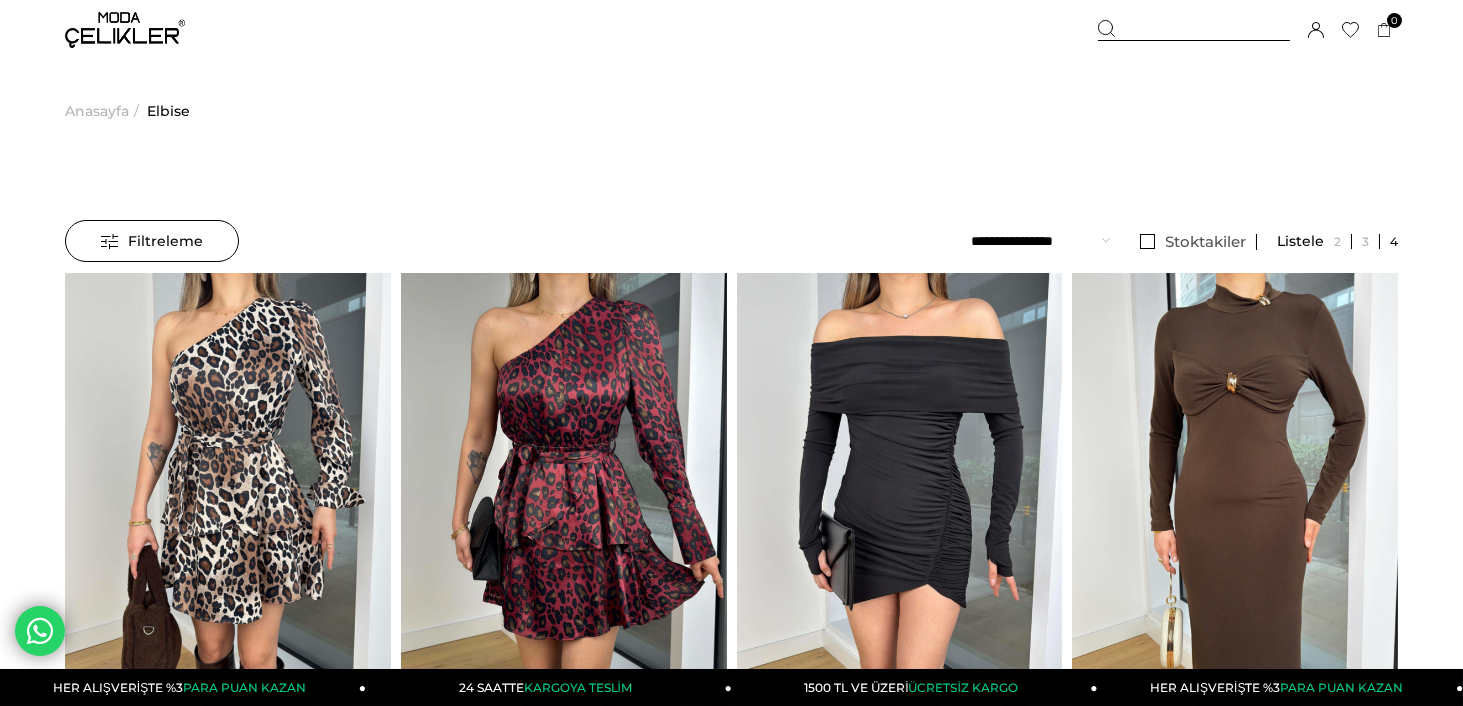click at bounding box center (1194, 30) 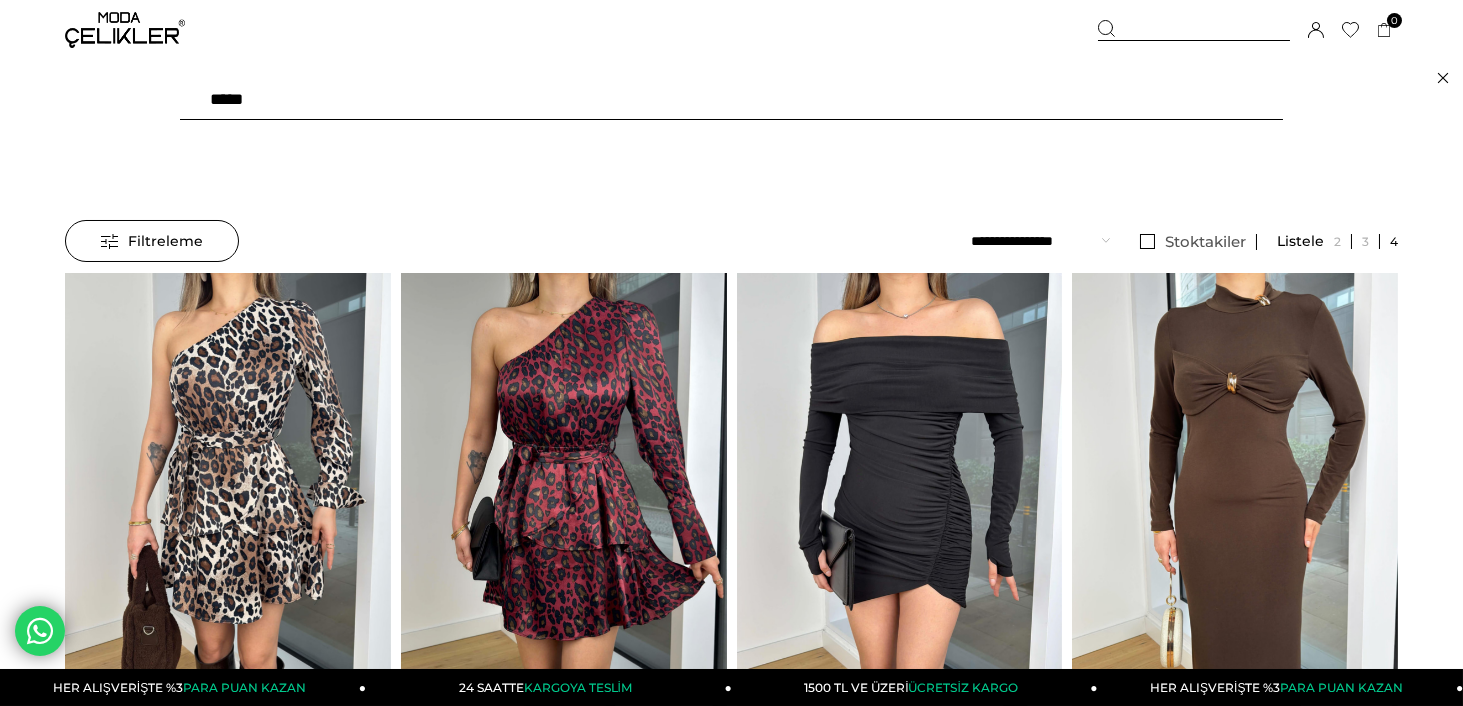 click at bounding box center [731, 100] 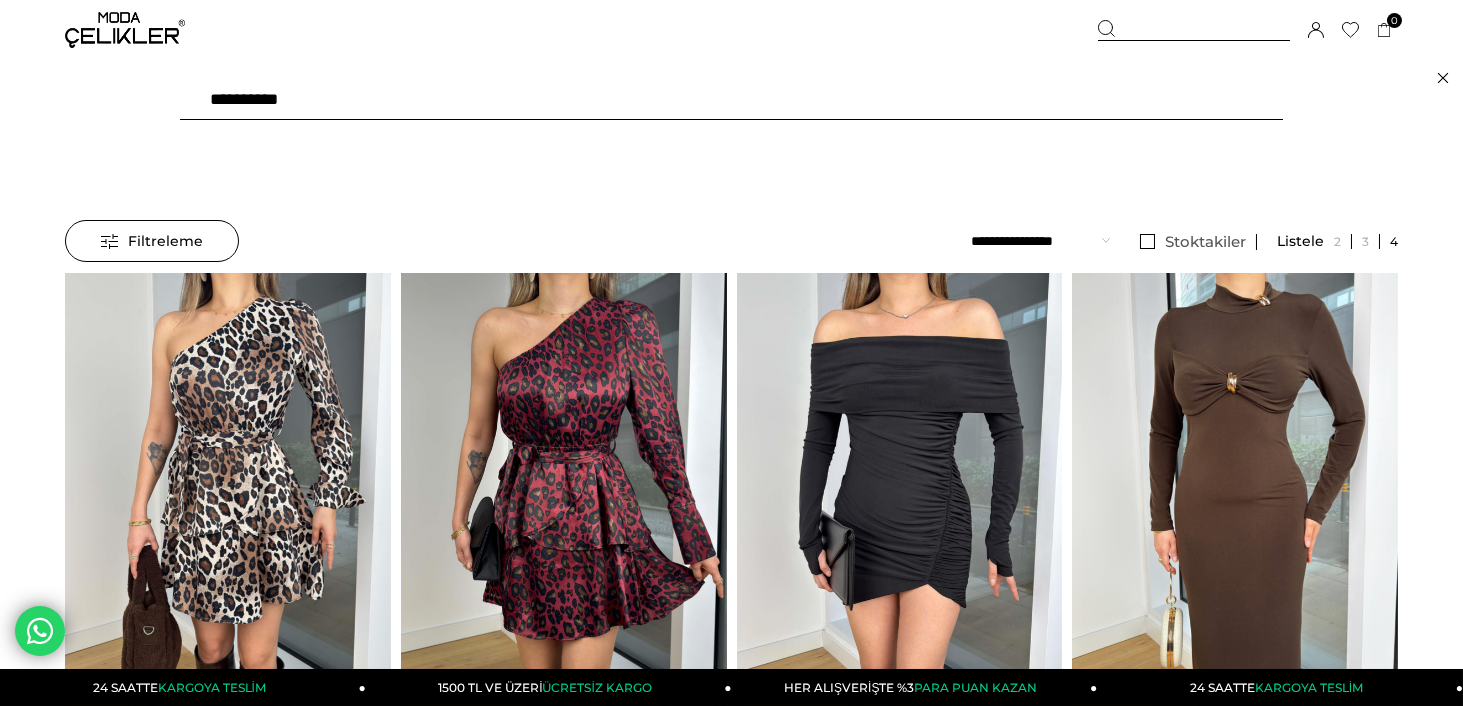 type on "**********" 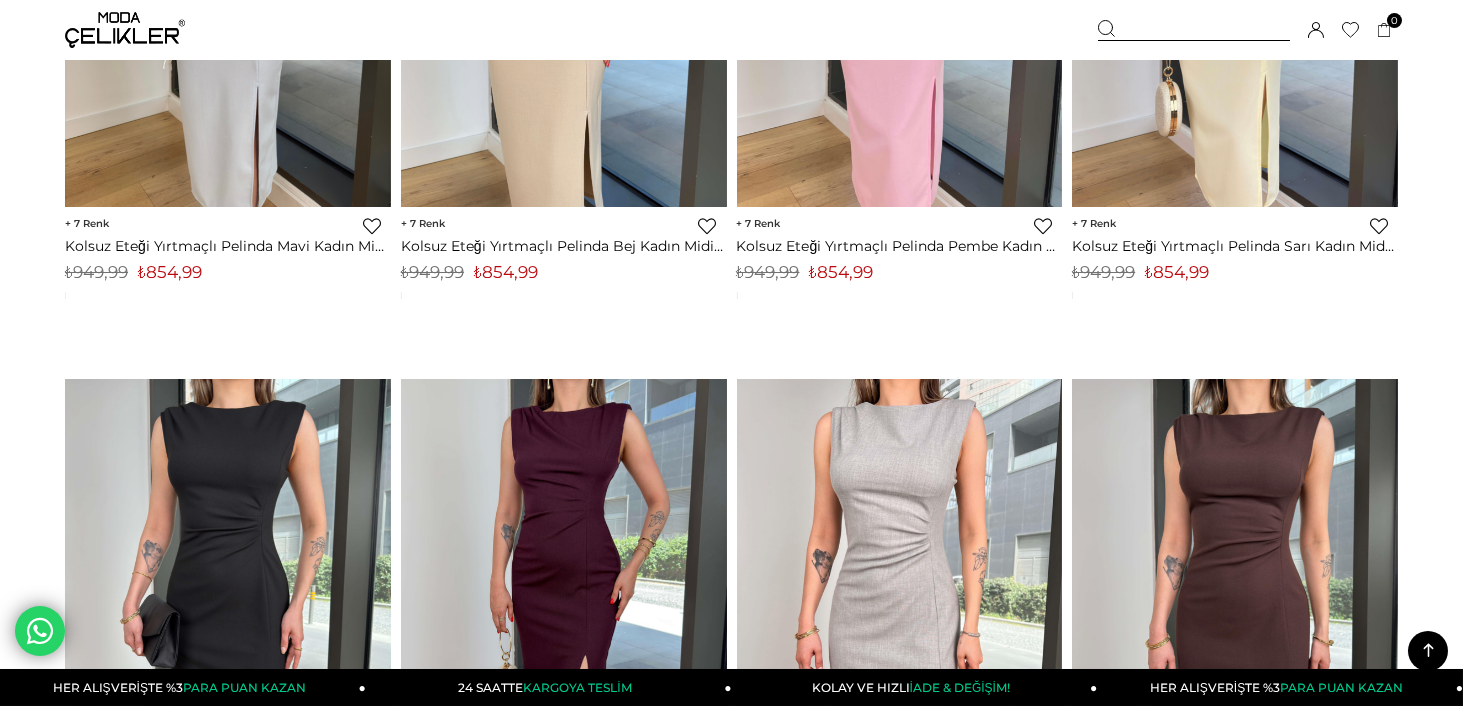 scroll, scrollTop: 499, scrollLeft: 0, axis: vertical 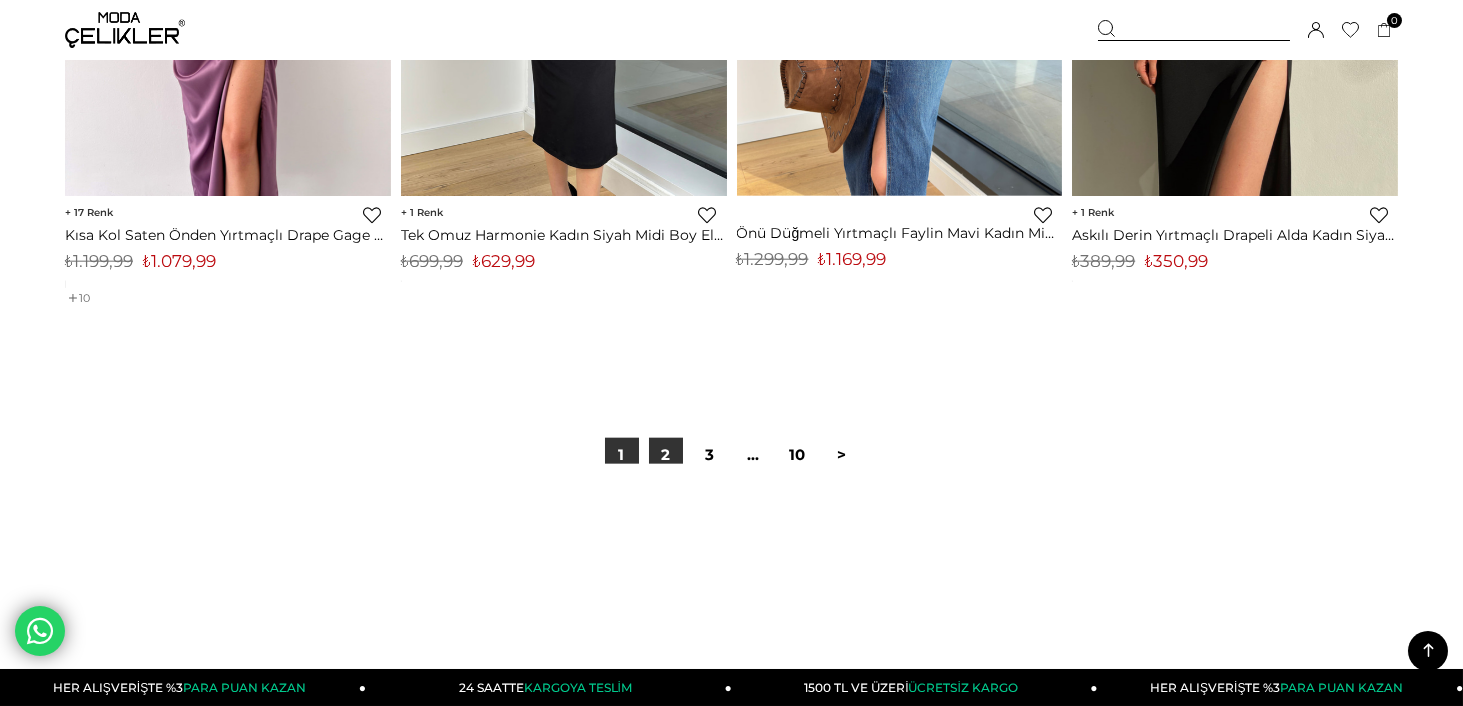 click on "2" at bounding box center [666, 455] 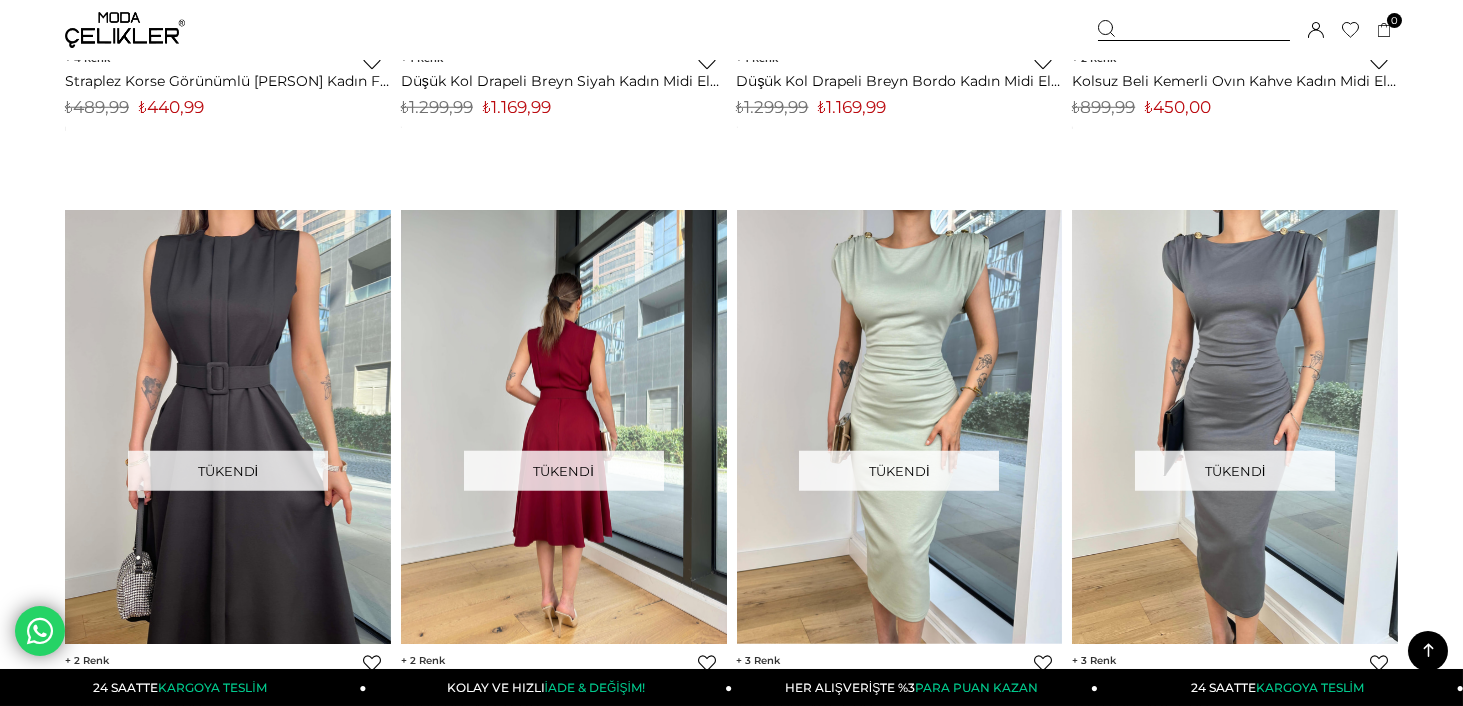scroll, scrollTop: 0, scrollLeft: 0, axis: both 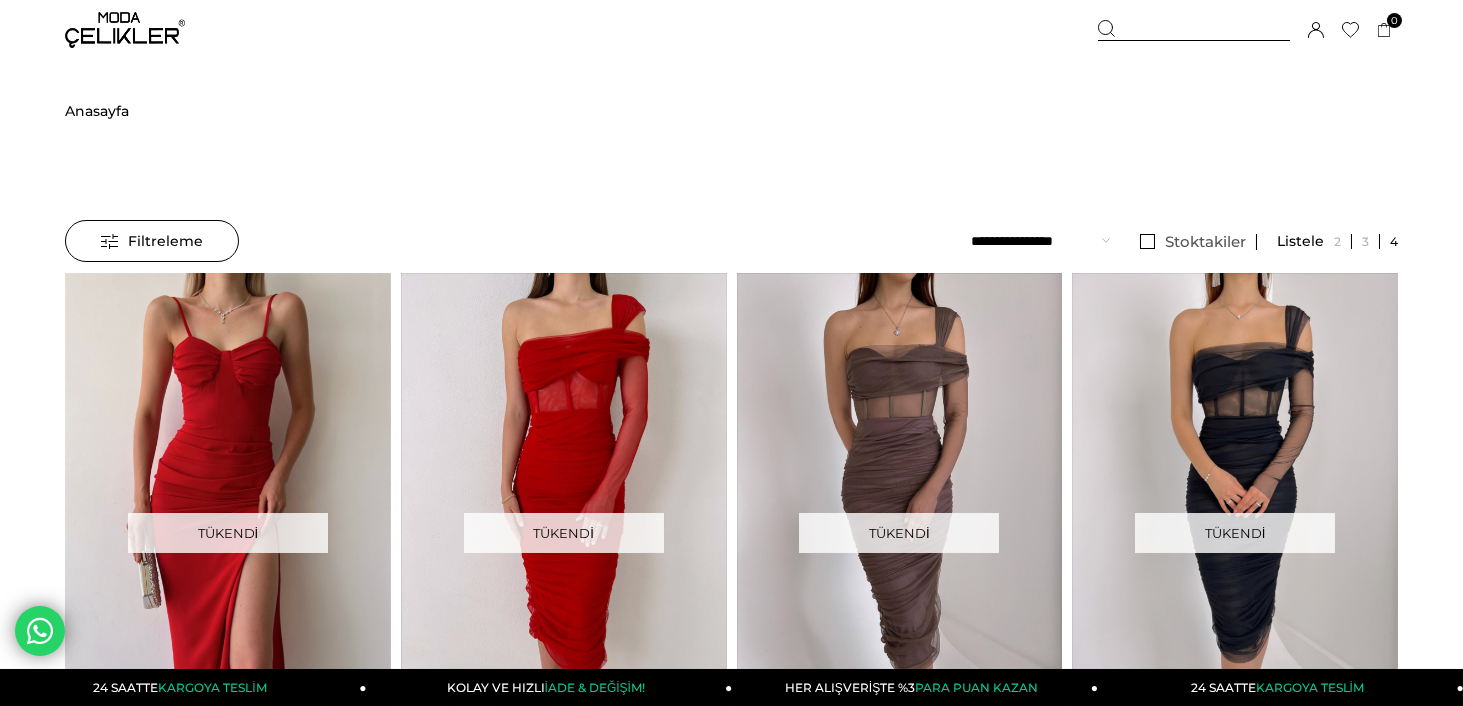 click at bounding box center [125, 30] 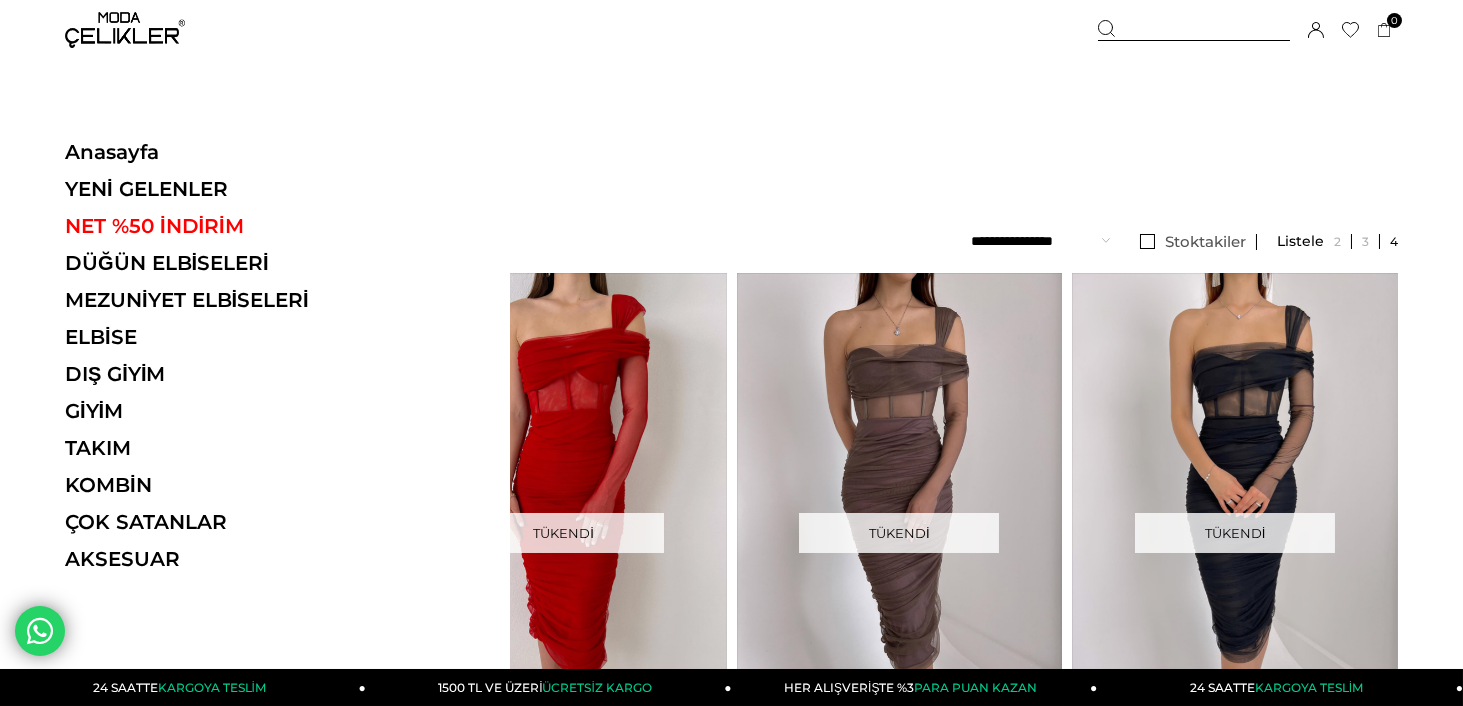 click 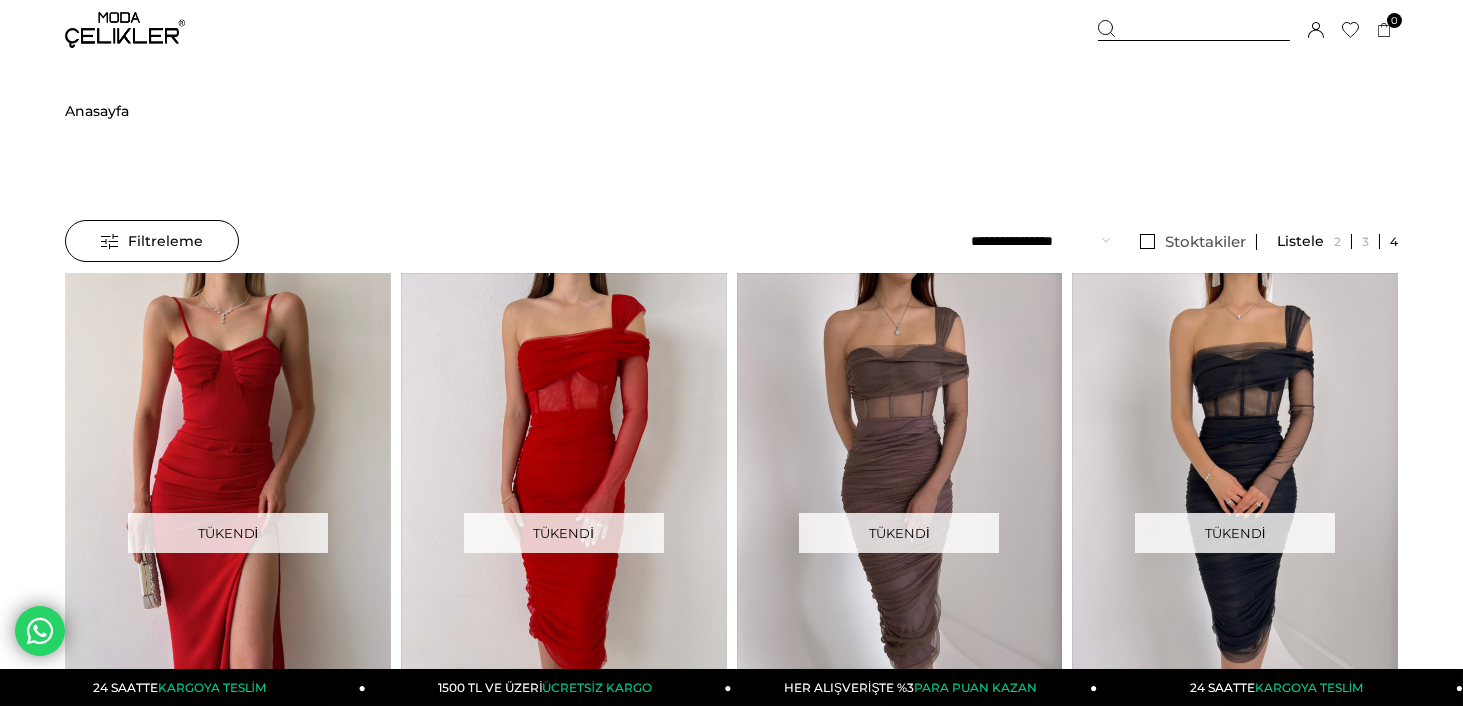 click 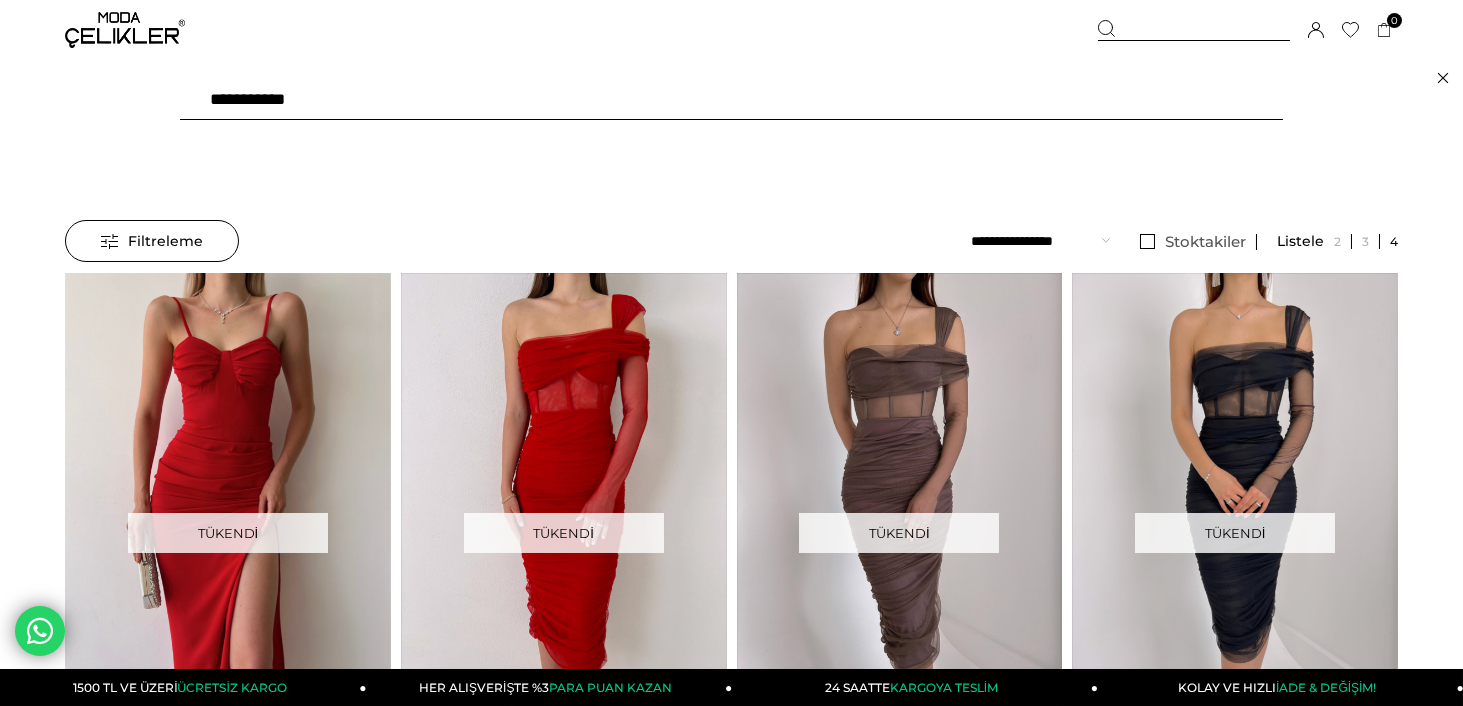 click on "**********" at bounding box center (731, 100) 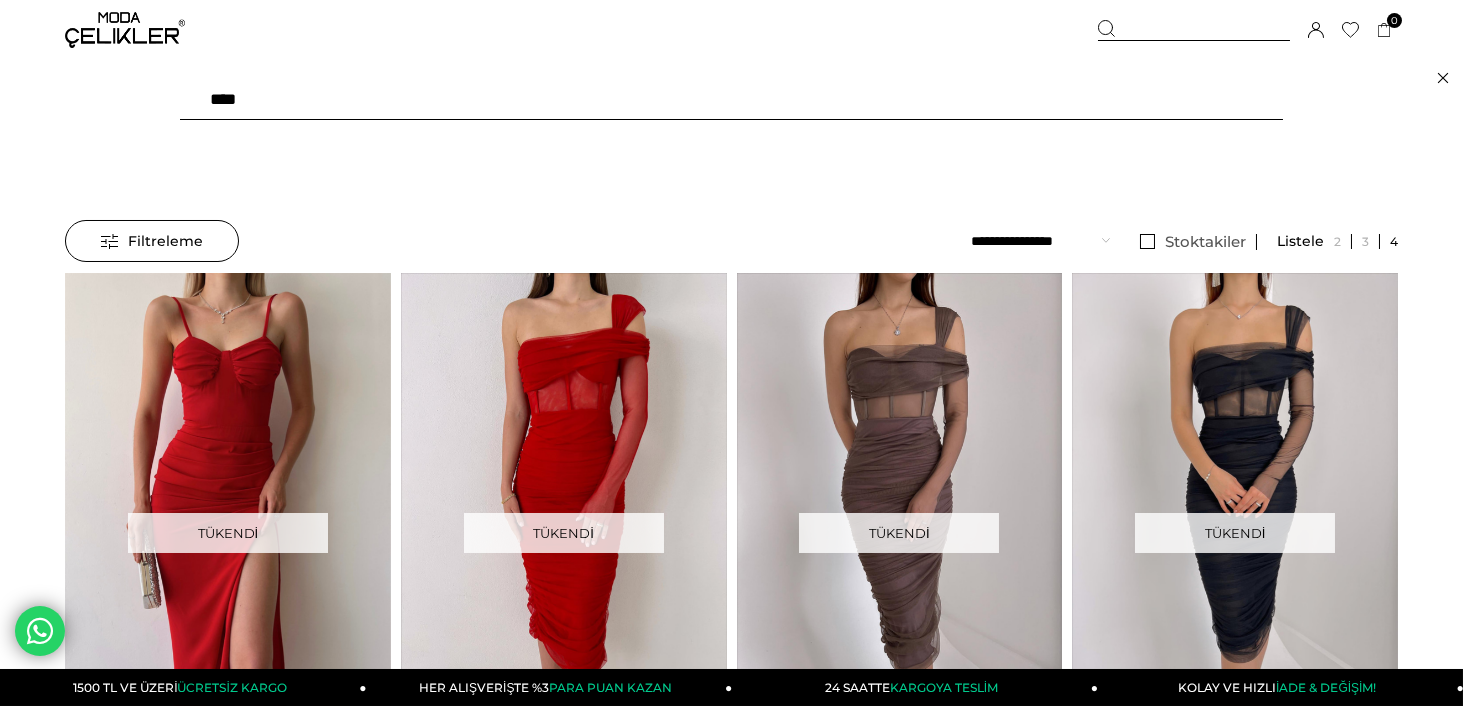 type on "*****" 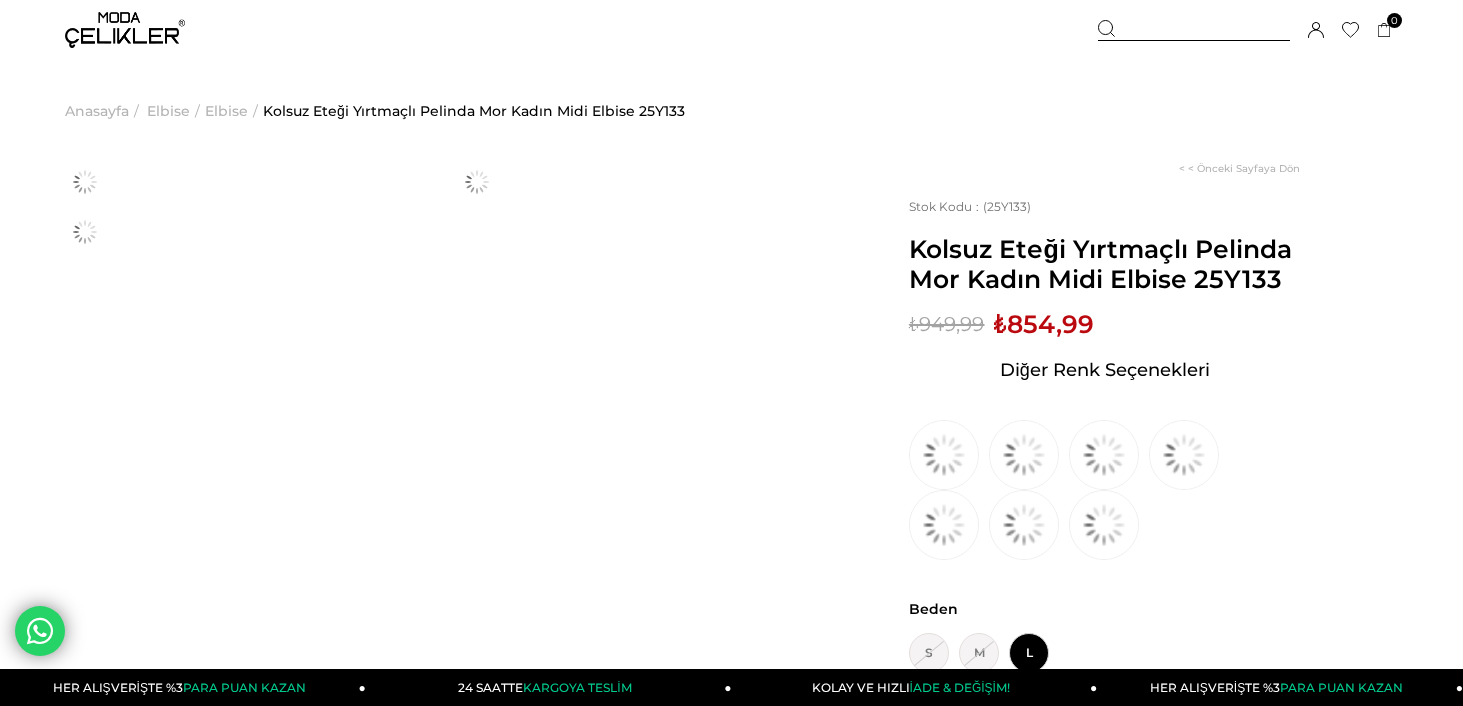 scroll, scrollTop: 0, scrollLeft: 0, axis: both 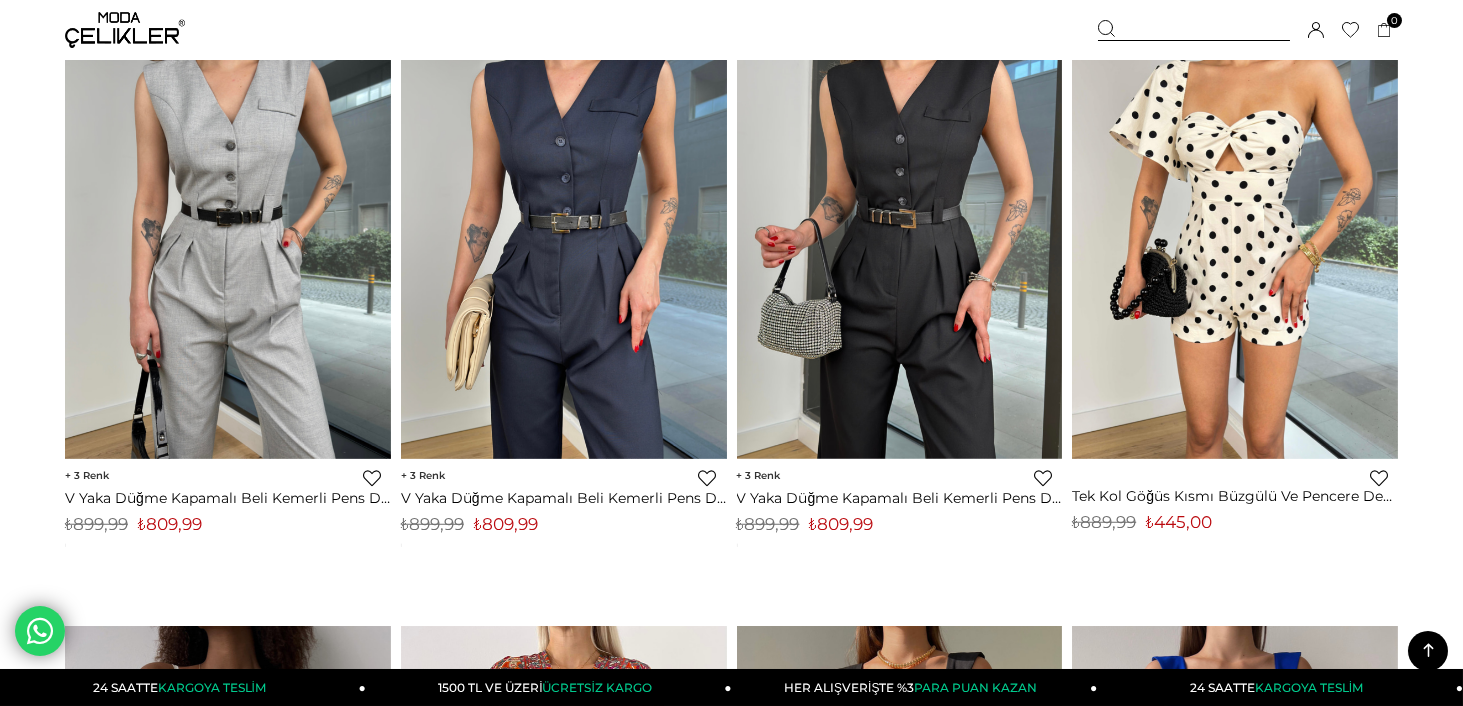 click 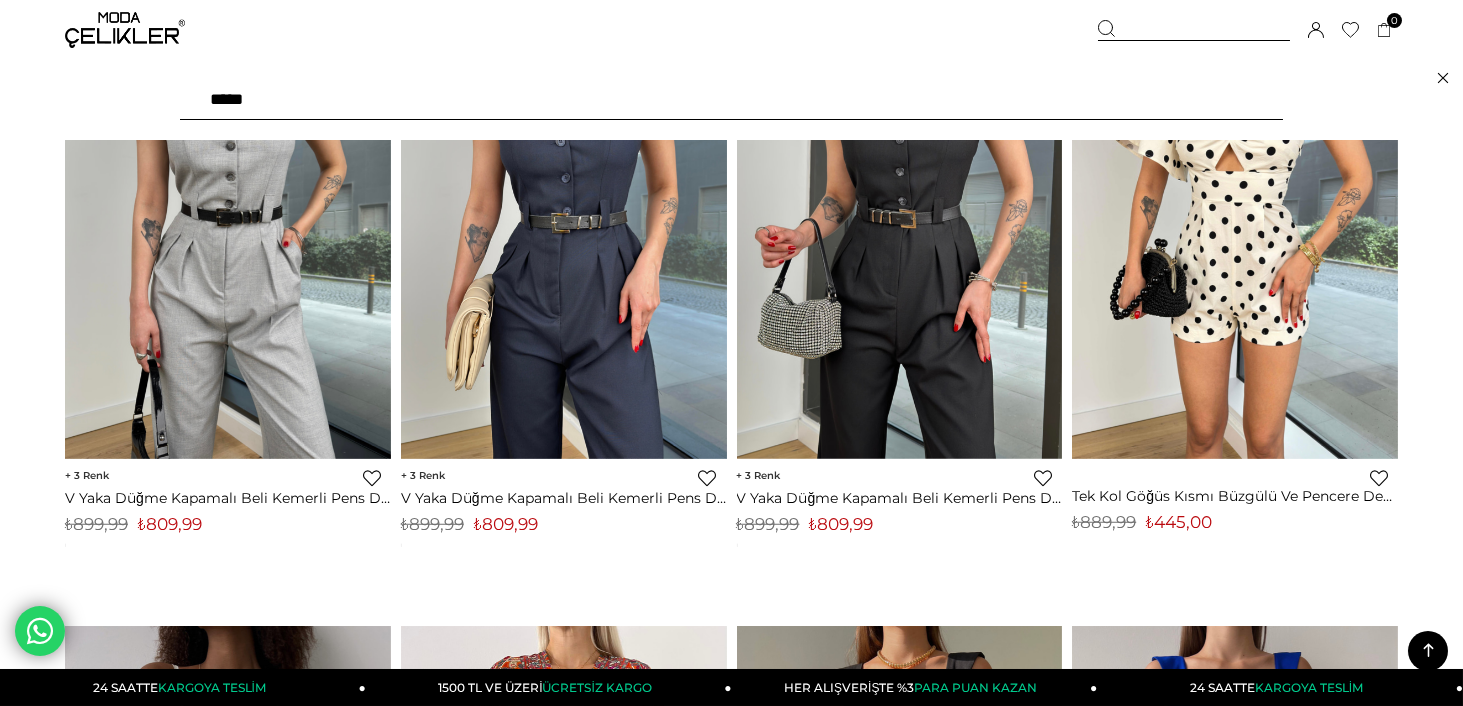 drag, startPoint x: 464, startPoint y: 78, endPoint x: 455, endPoint y: 85, distance: 11.401754 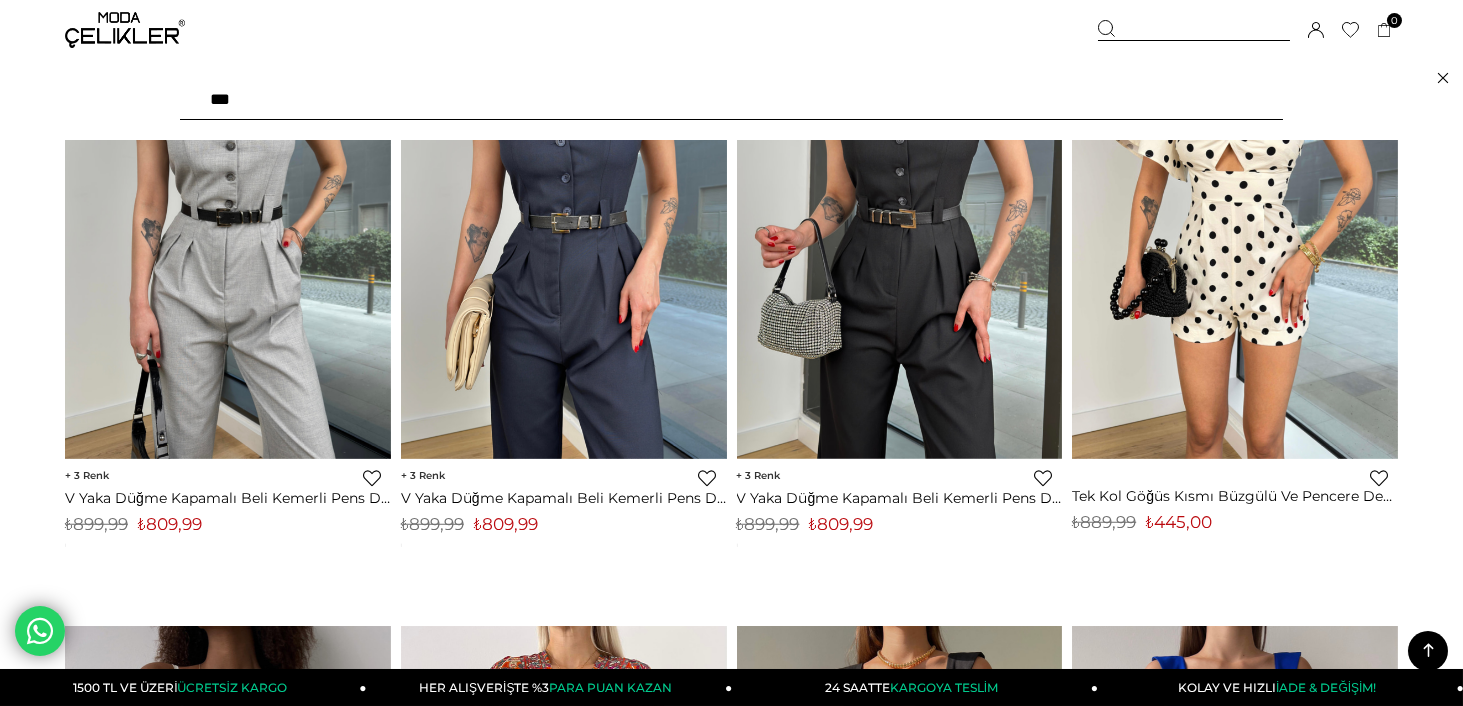 type on "****" 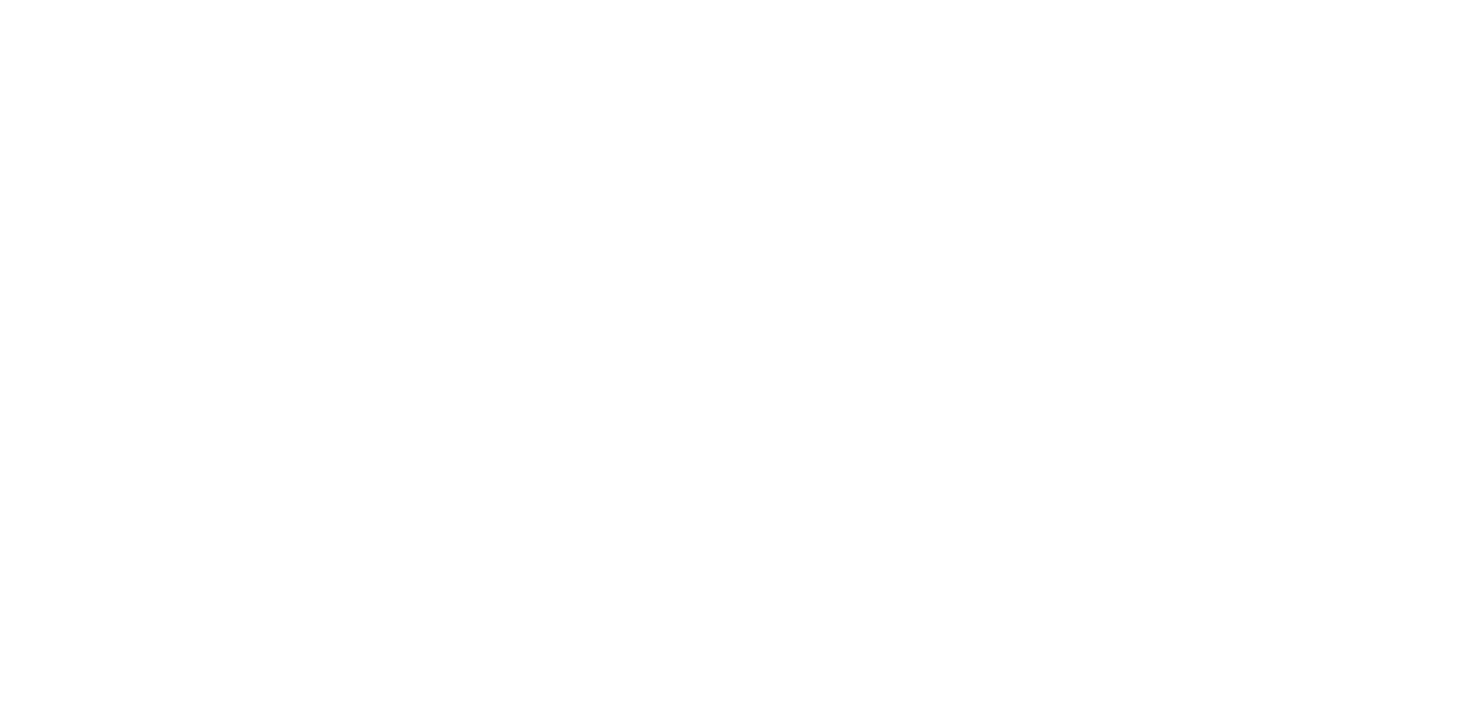 scroll, scrollTop: 0, scrollLeft: 0, axis: both 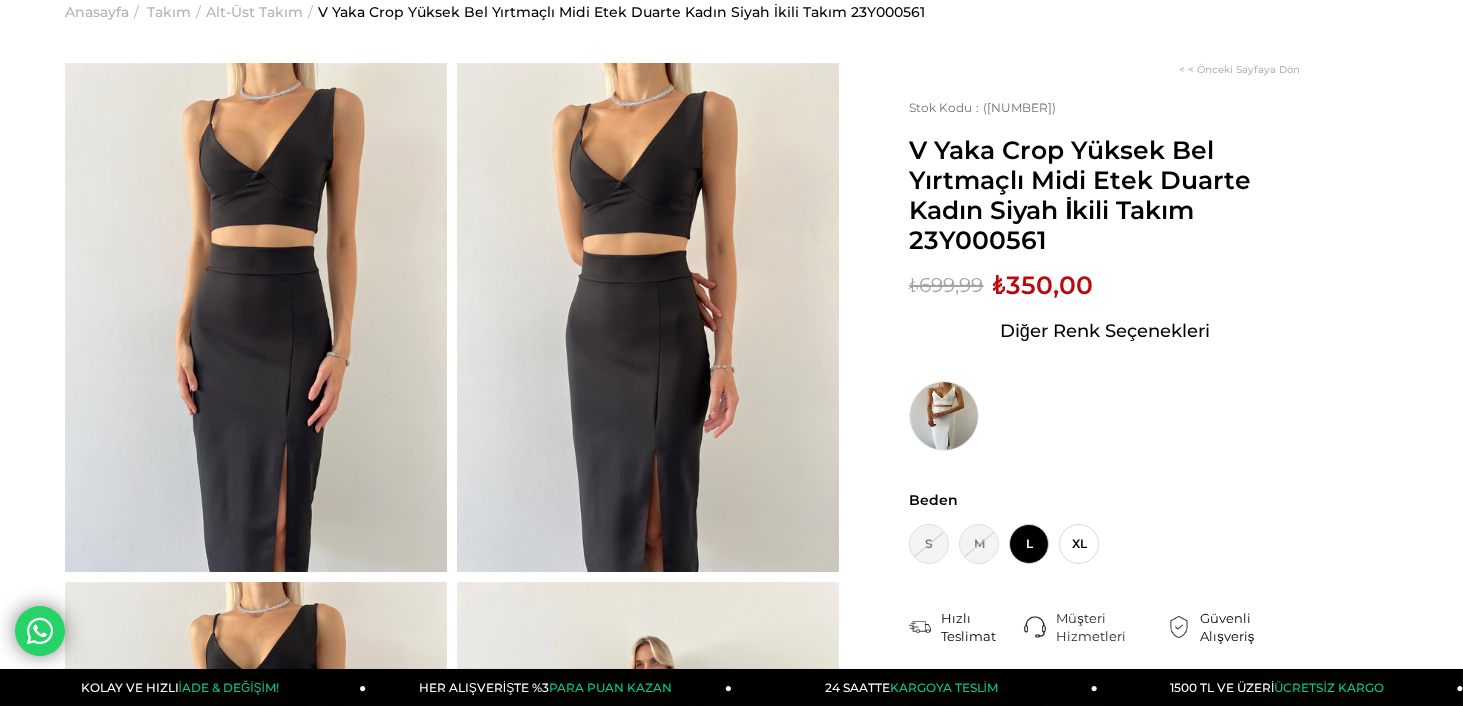 click at bounding box center [256, 317] 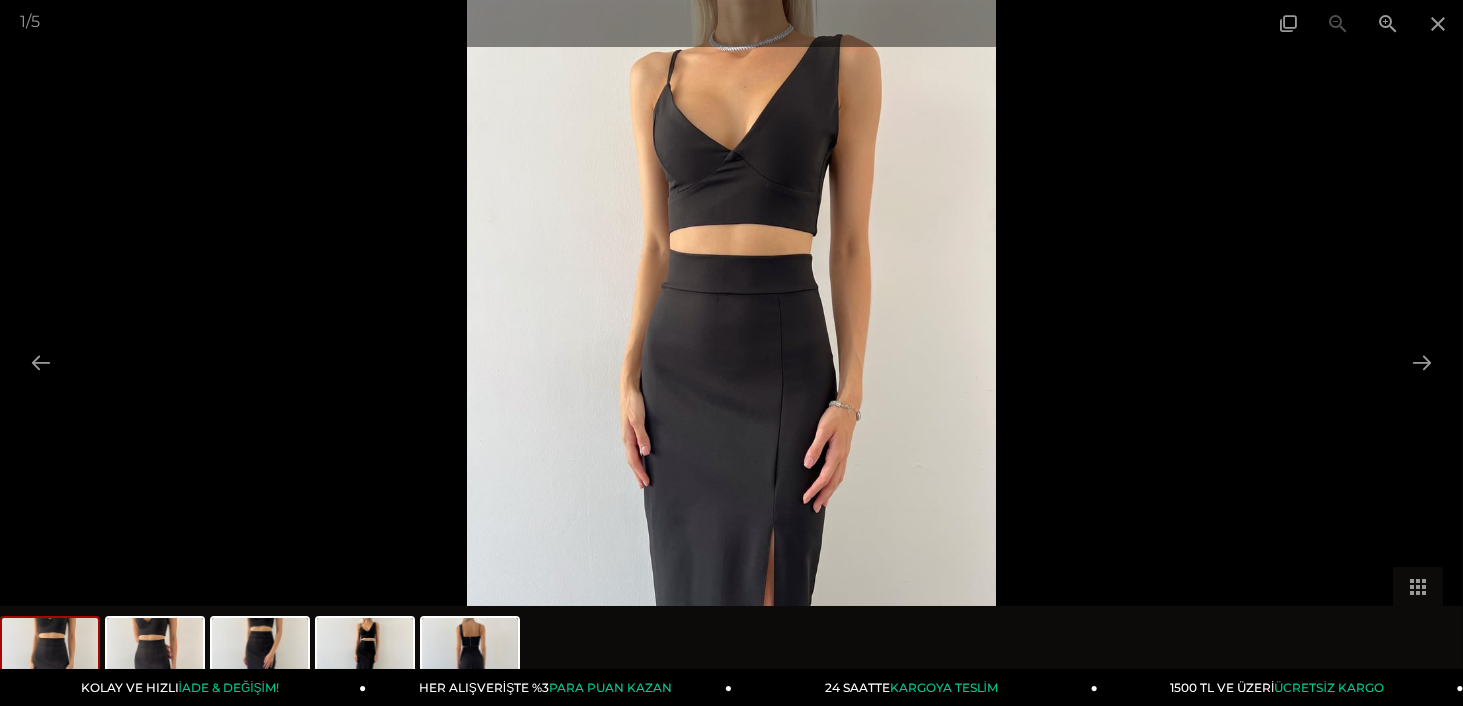 click at bounding box center [732, 353] 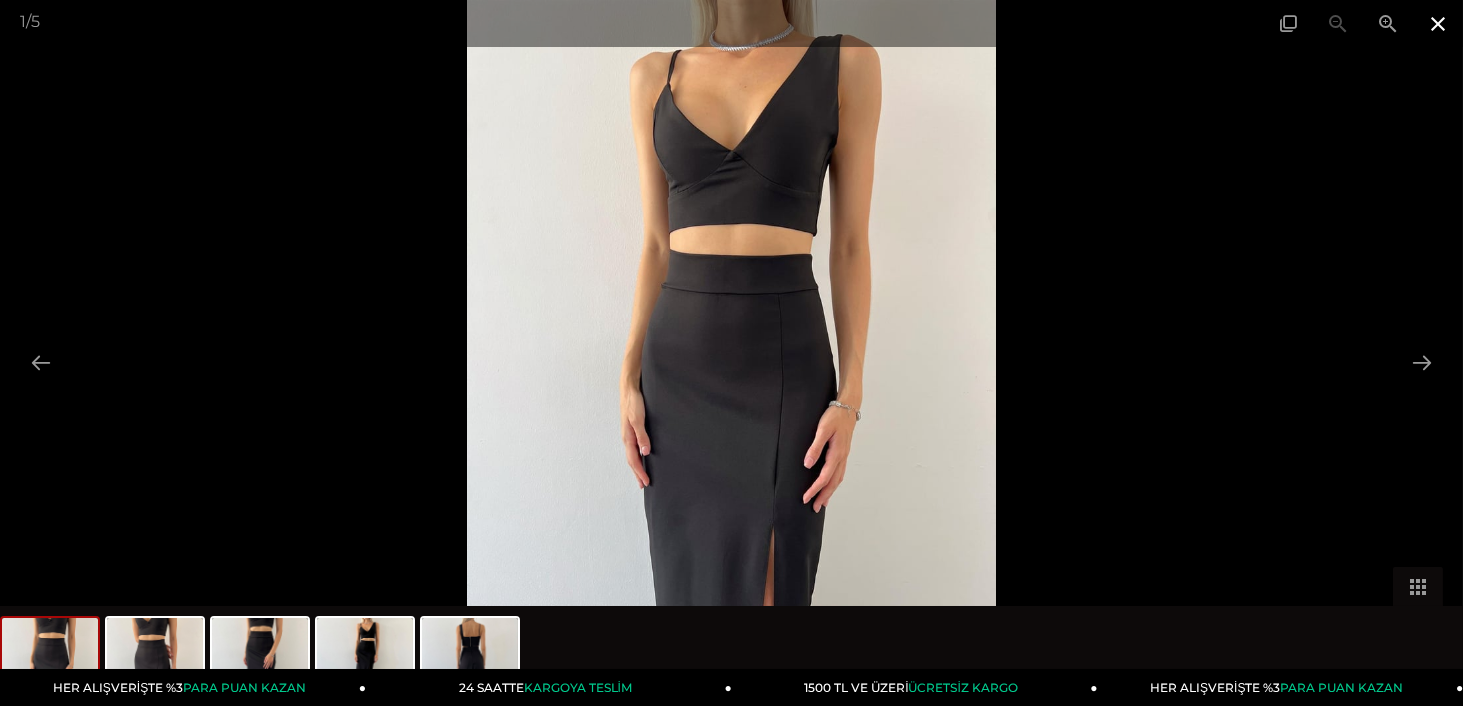 click at bounding box center [1438, 23] 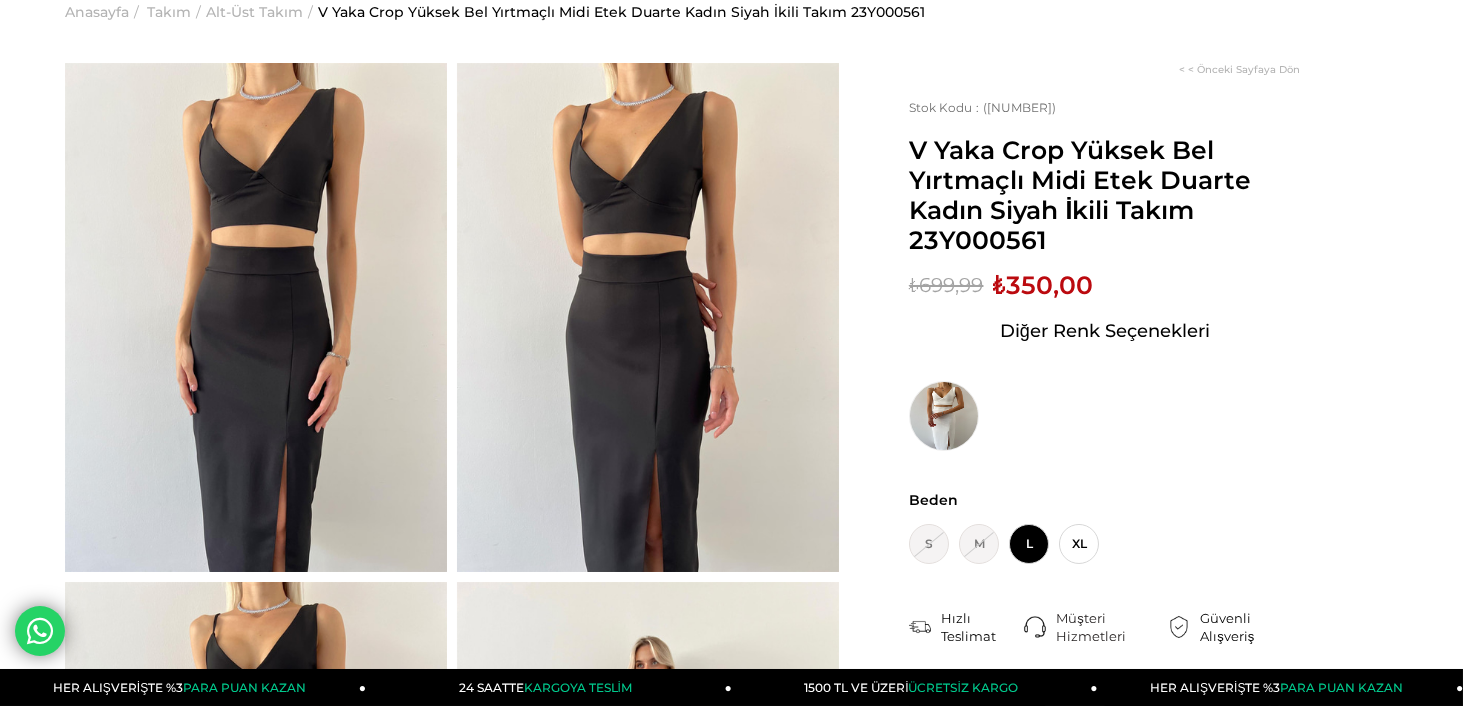click on "V Yaka Crop Yüksek Bel Yırtmaçlı Midi Etek Duarte Kadın Siyah İkili Takım 23Y000561" at bounding box center [621, 12] 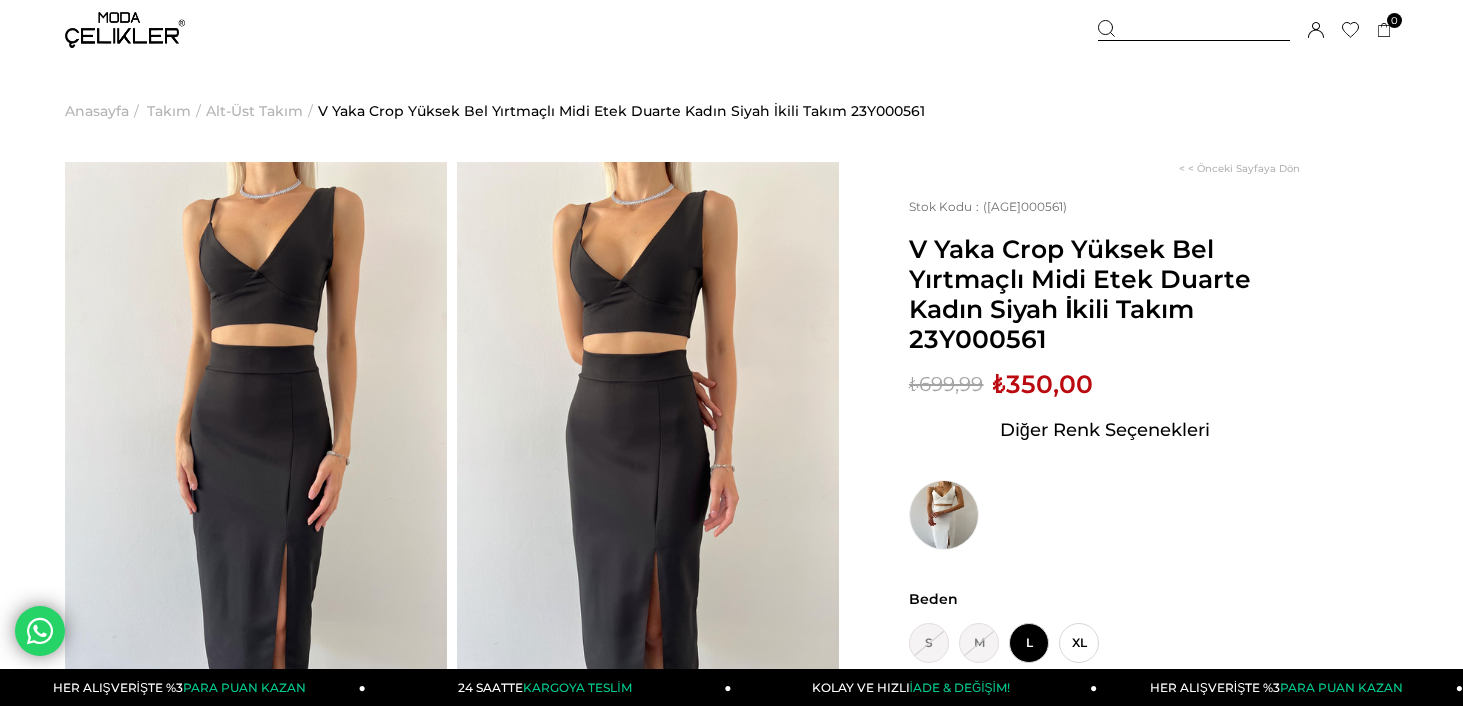 scroll, scrollTop: 0, scrollLeft: 0, axis: both 